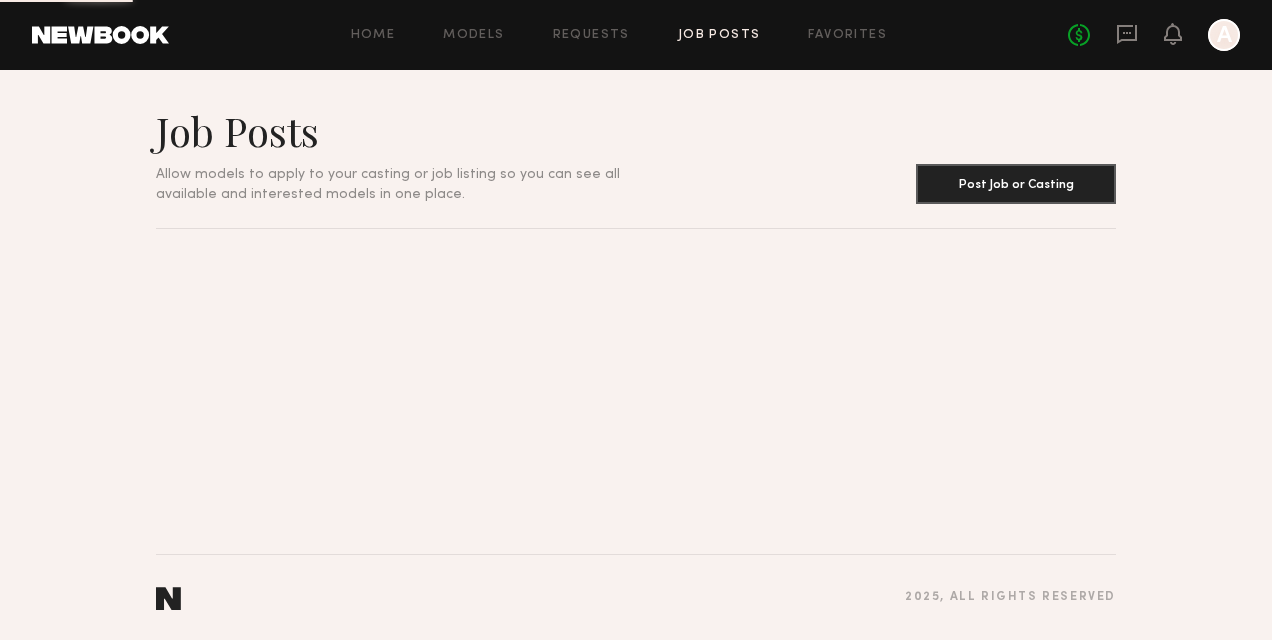 scroll, scrollTop: 0, scrollLeft: 0, axis: both 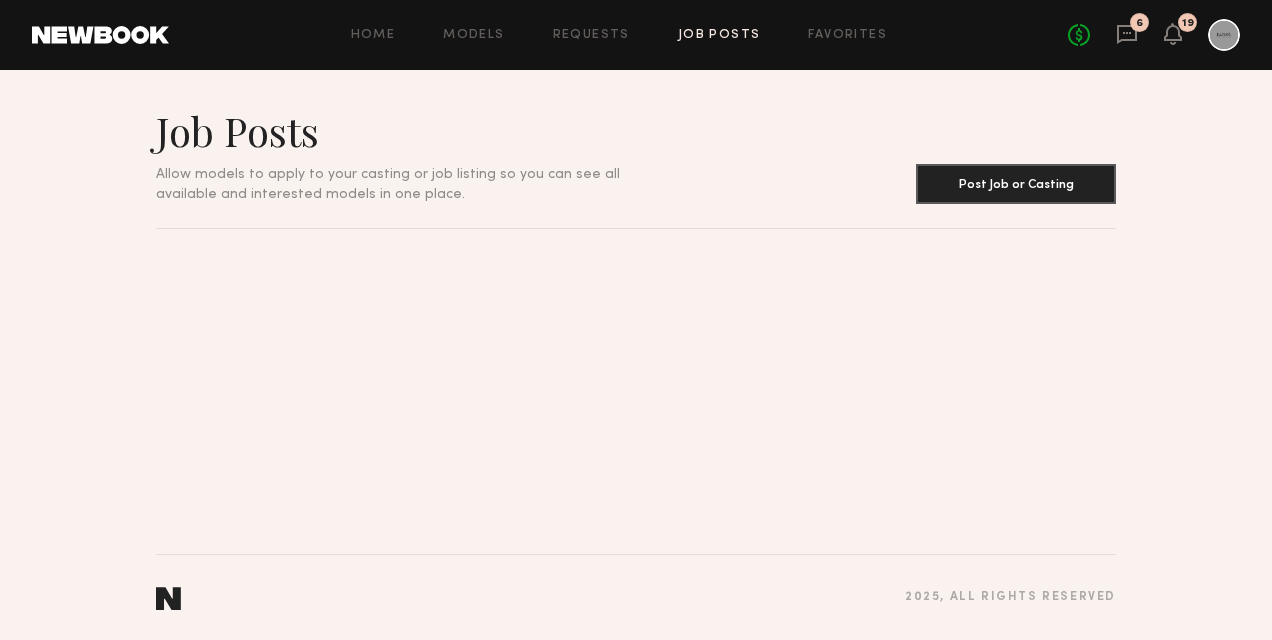 click on "6" 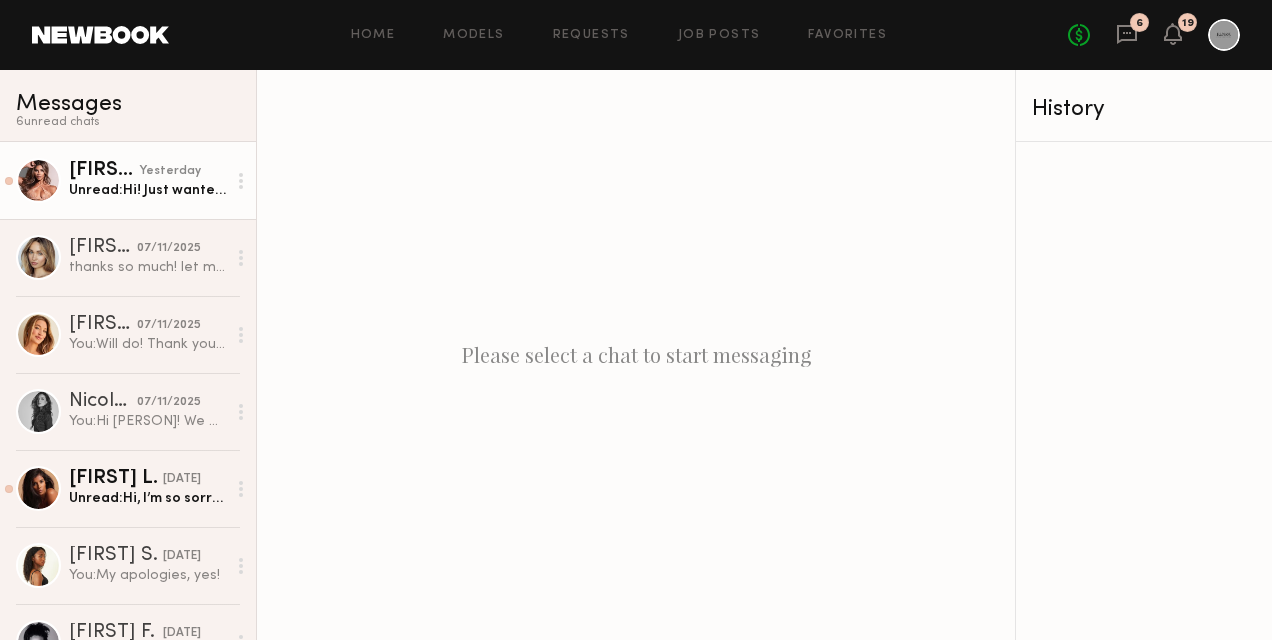 click on "Sophia R." 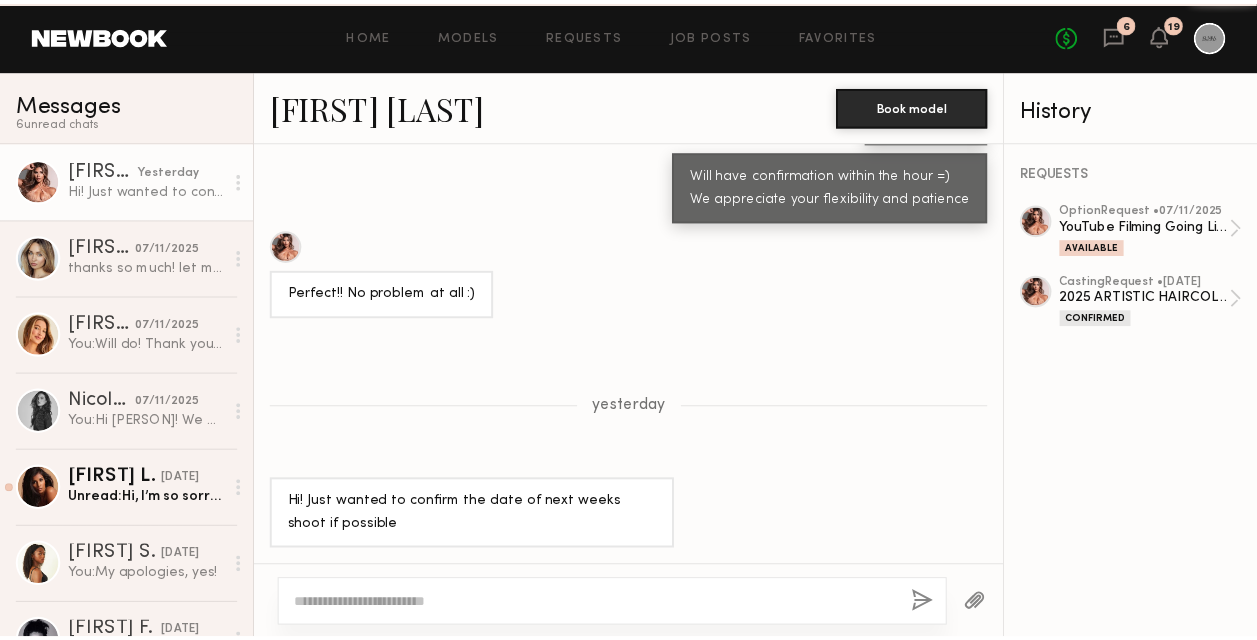 scroll, scrollTop: 1064, scrollLeft: 0, axis: vertical 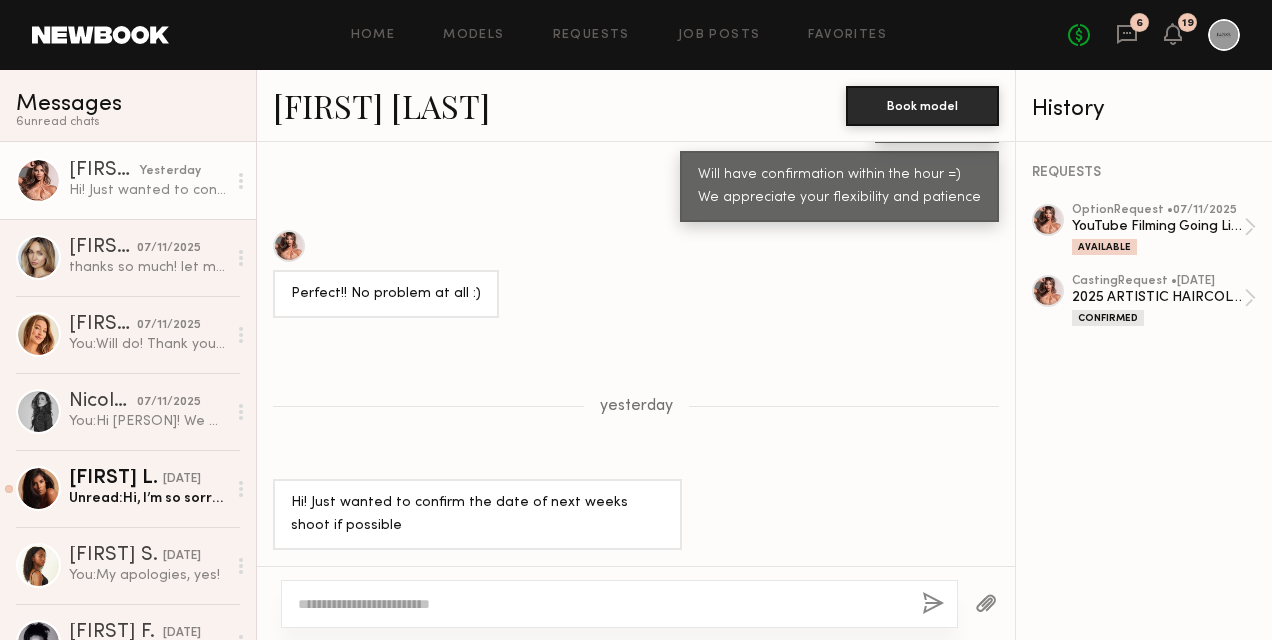 click on "Hi! Just wanted to confirm the date of next weeks shoot if possible" 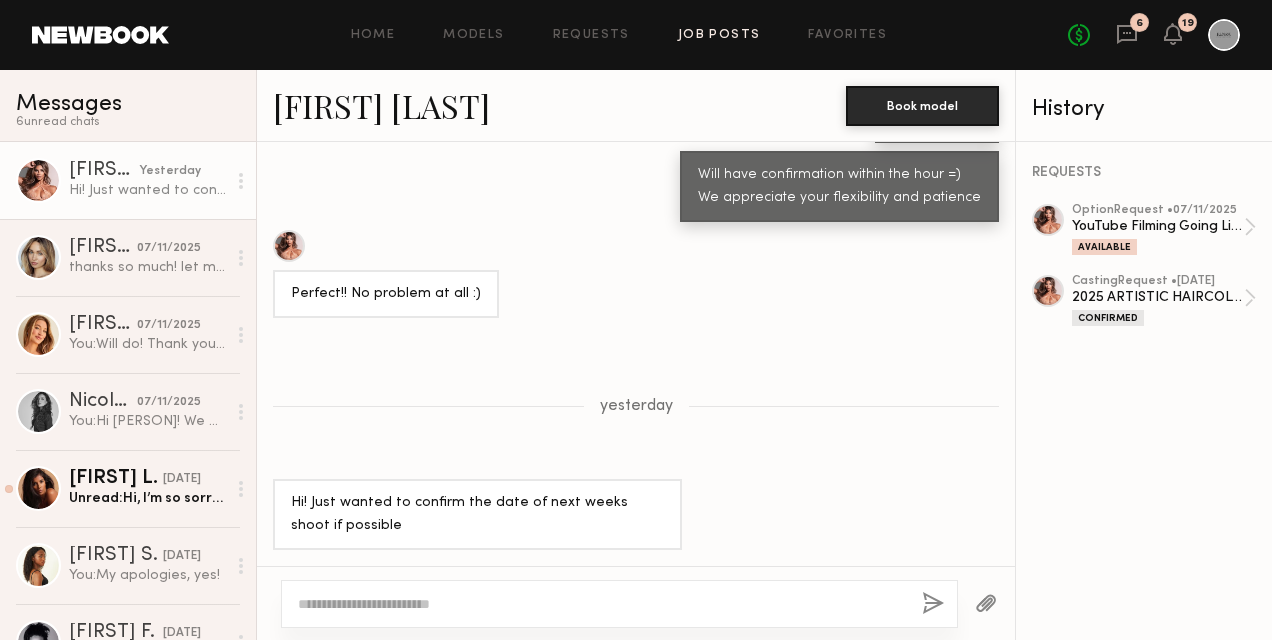 click on "Job Posts" 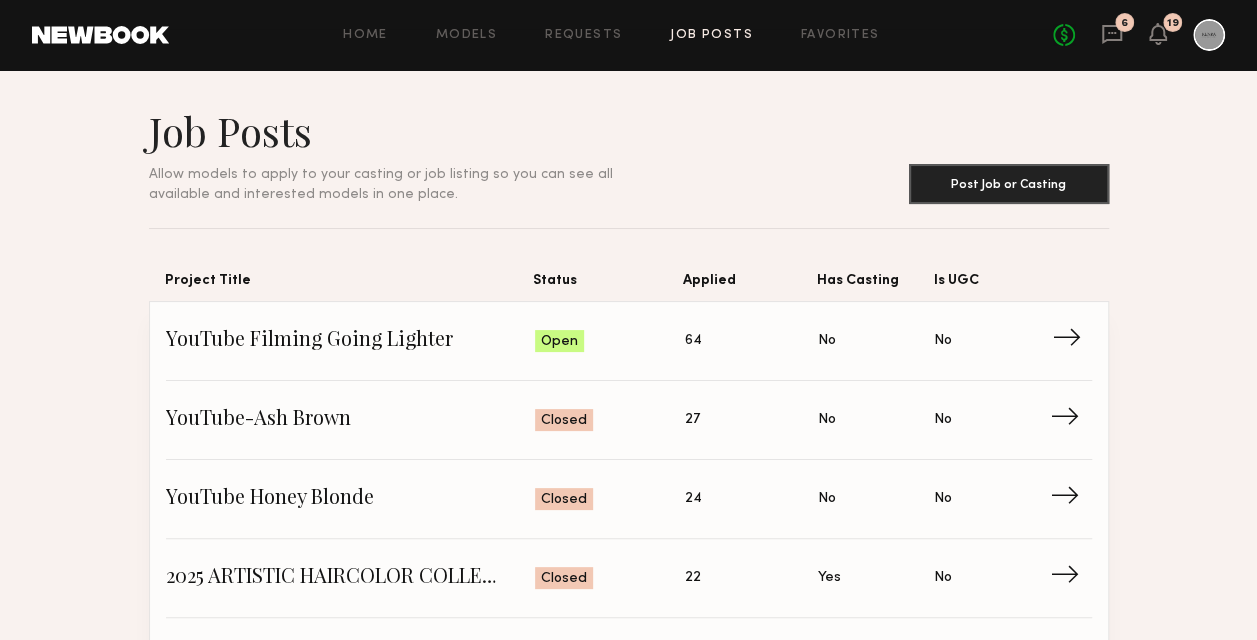 click on "Status: Open" 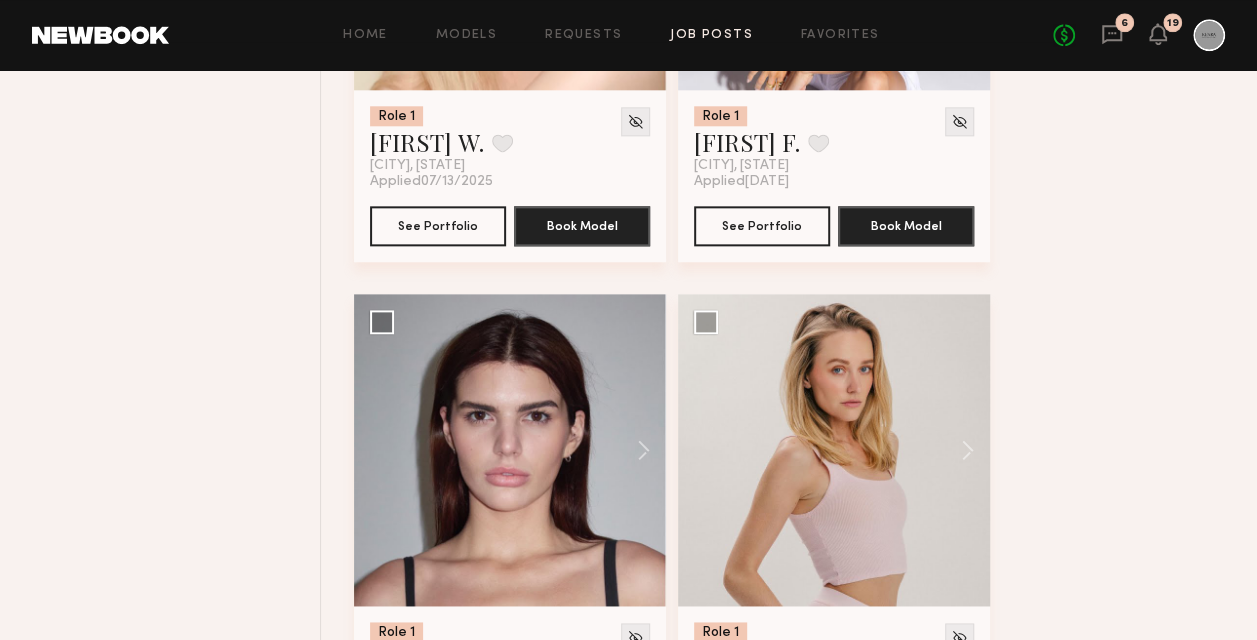 scroll, scrollTop: 1300, scrollLeft: 0, axis: vertical 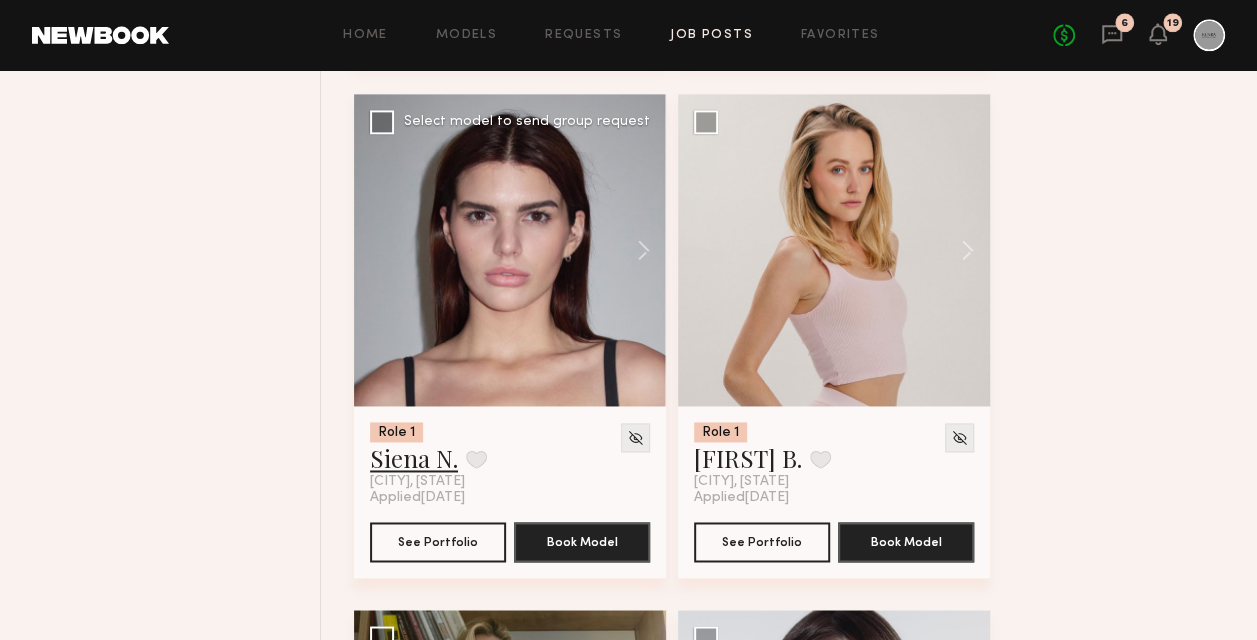 click on "Siena N." 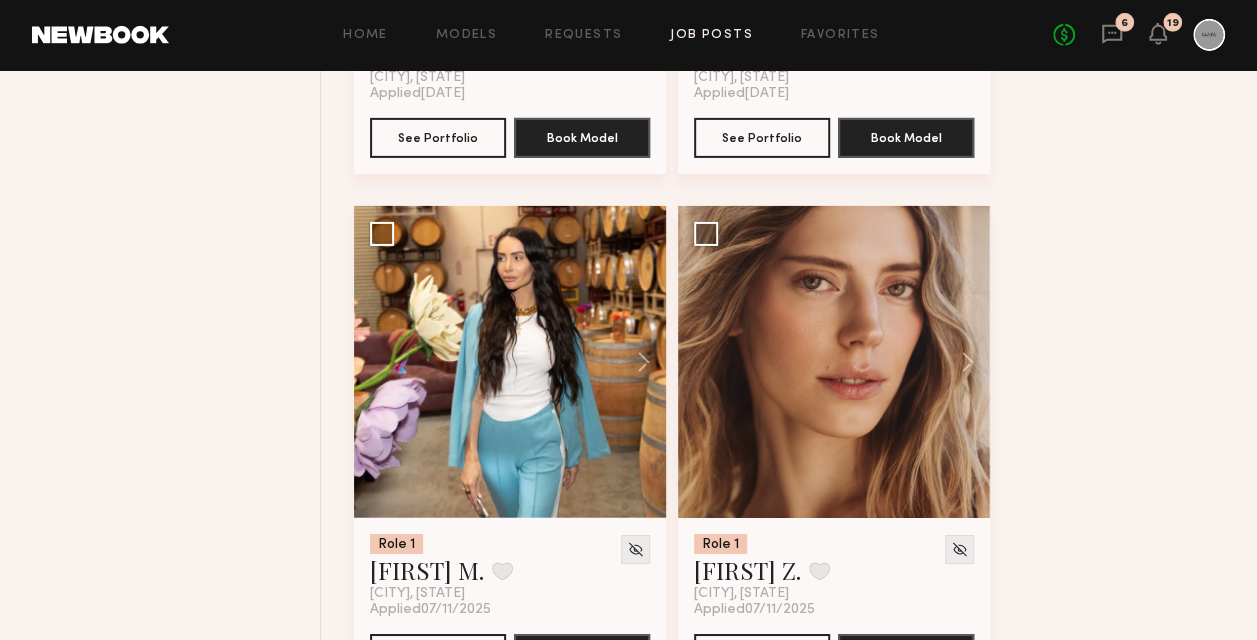 scroll, scrollTop: 3300, scrollLeft: 0, axis: vertical 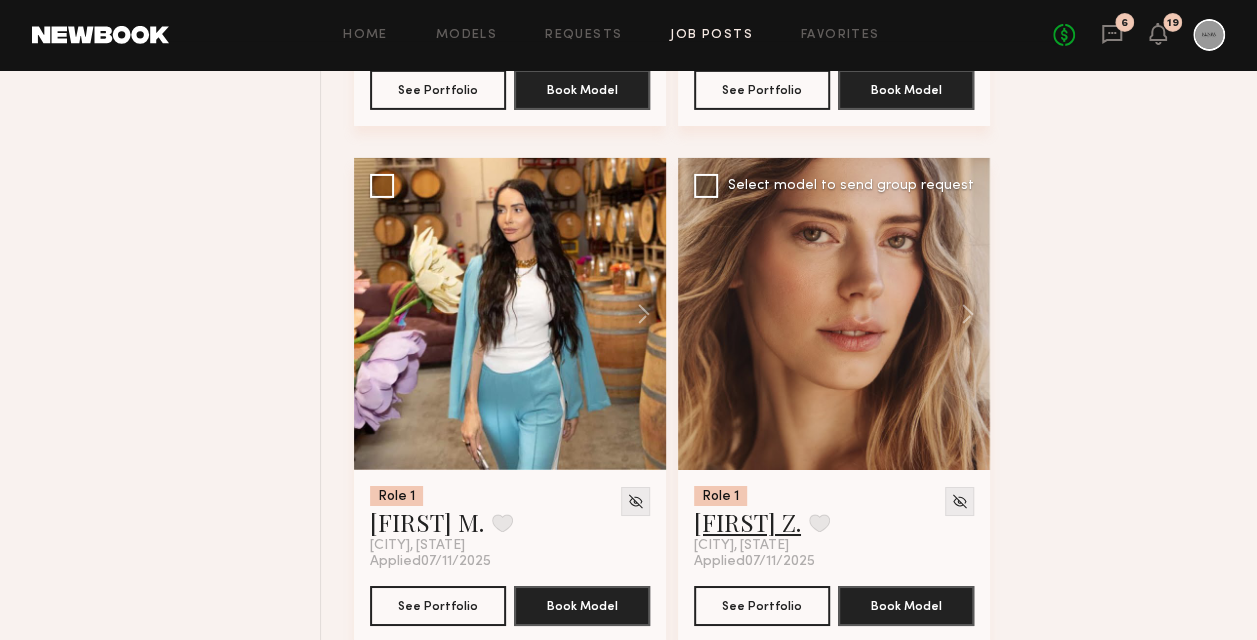 click on "Oxana Z." 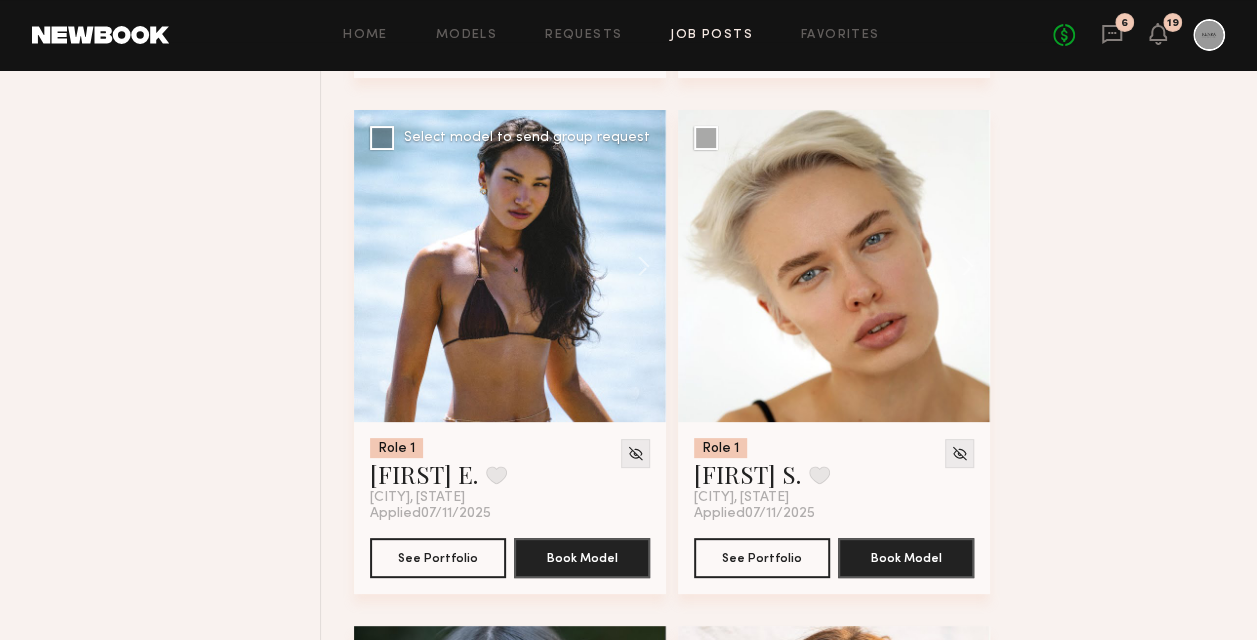 scroll, scrollTop: 4000, scrollLeft: 0, axis: vertical 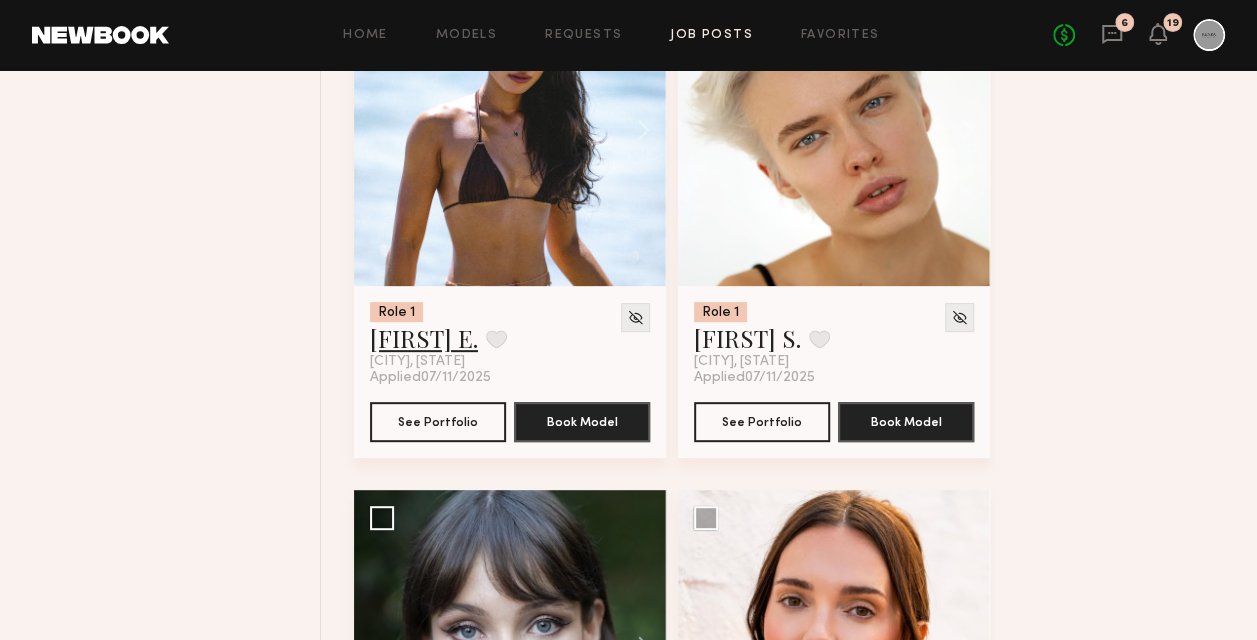 click on "Nikki E." 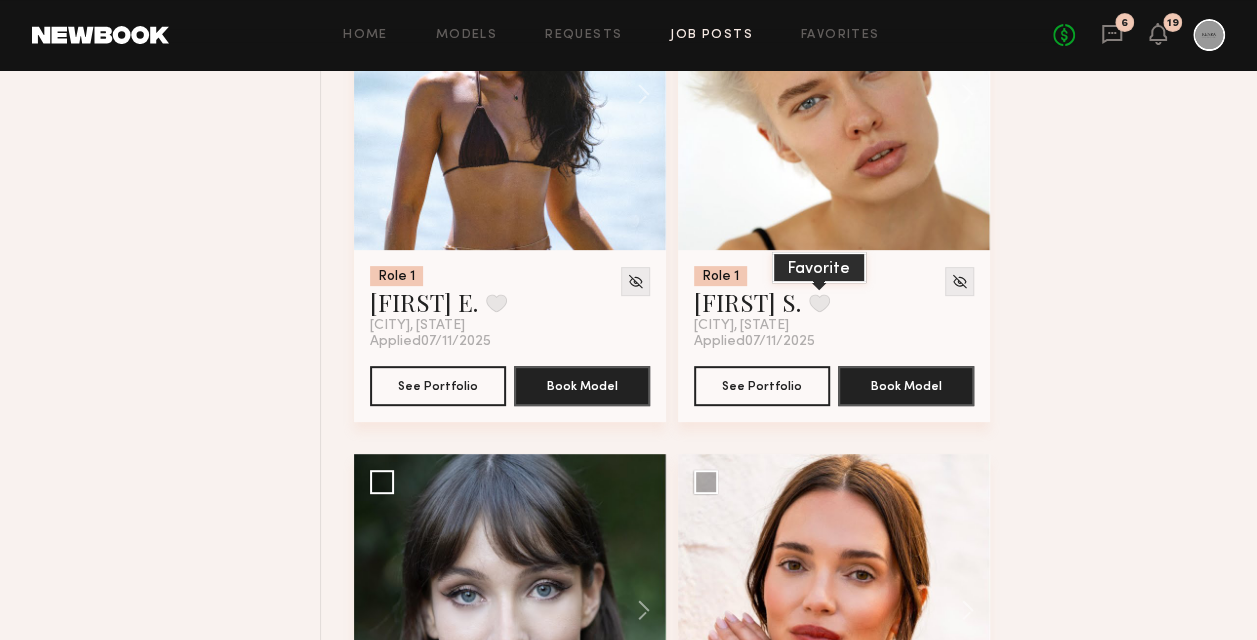 scroll, scrollTop: 4300, scrollLeft: 0, axis: vertical 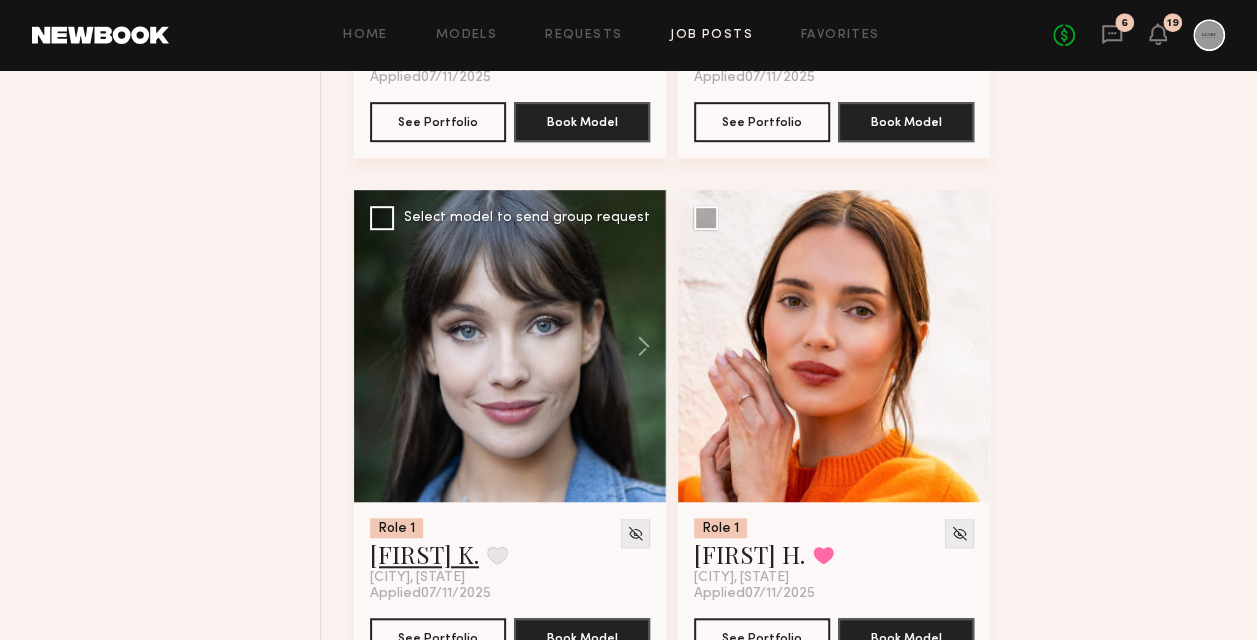 click on "Natalia K." 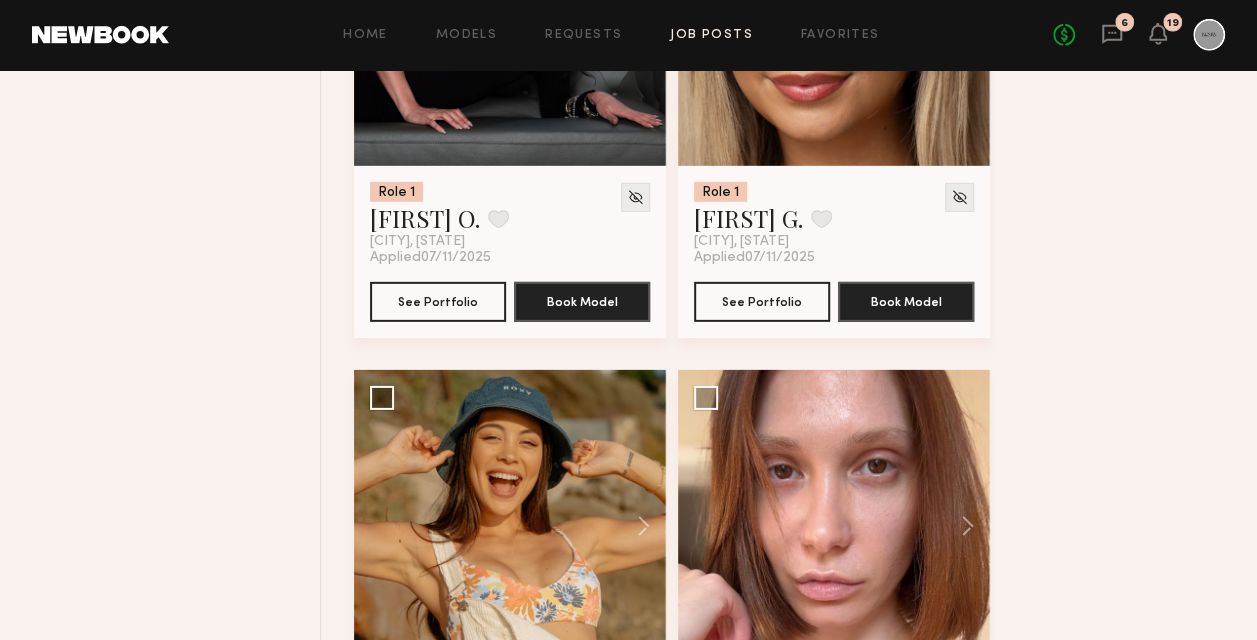 scroll, scrollTop: 7000, scrollLeft: 0, axis: vertical 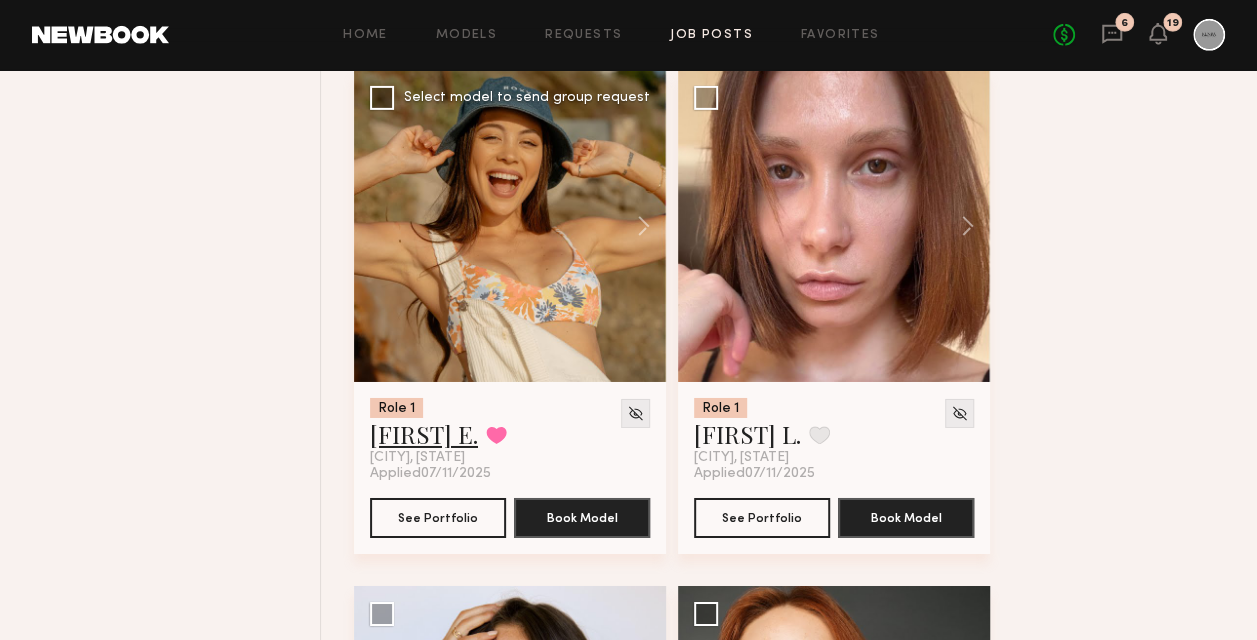 click on "Brynne E." 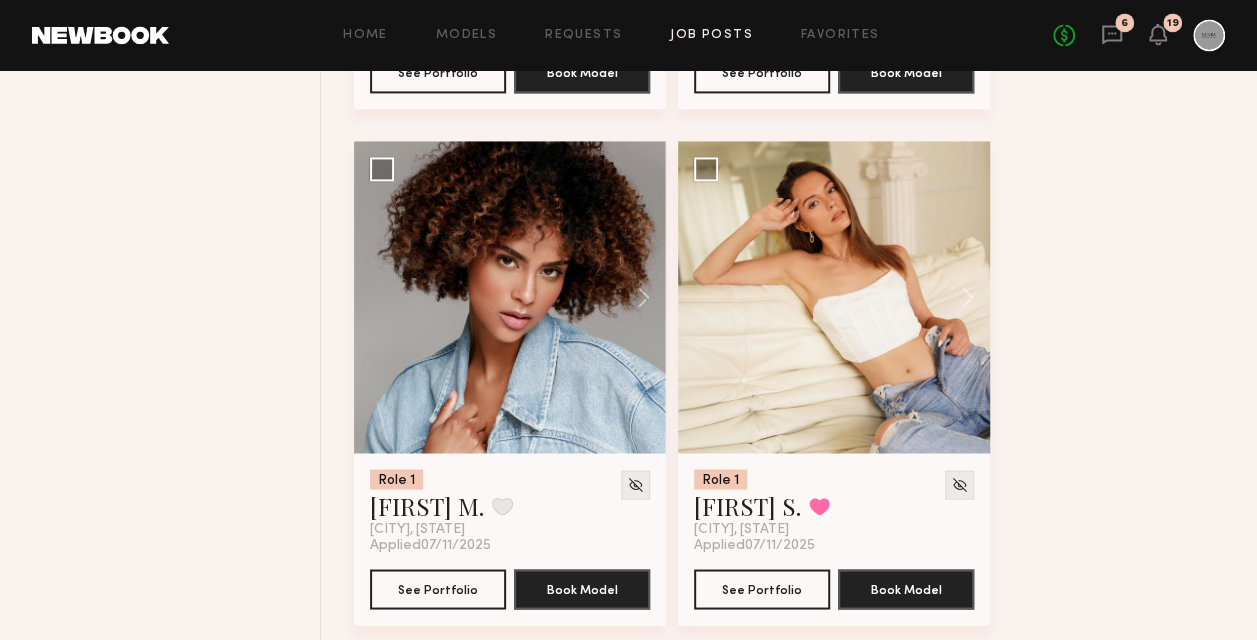 scroll, scrollTop: 9000, scrollLeft: 0, axis: vertical 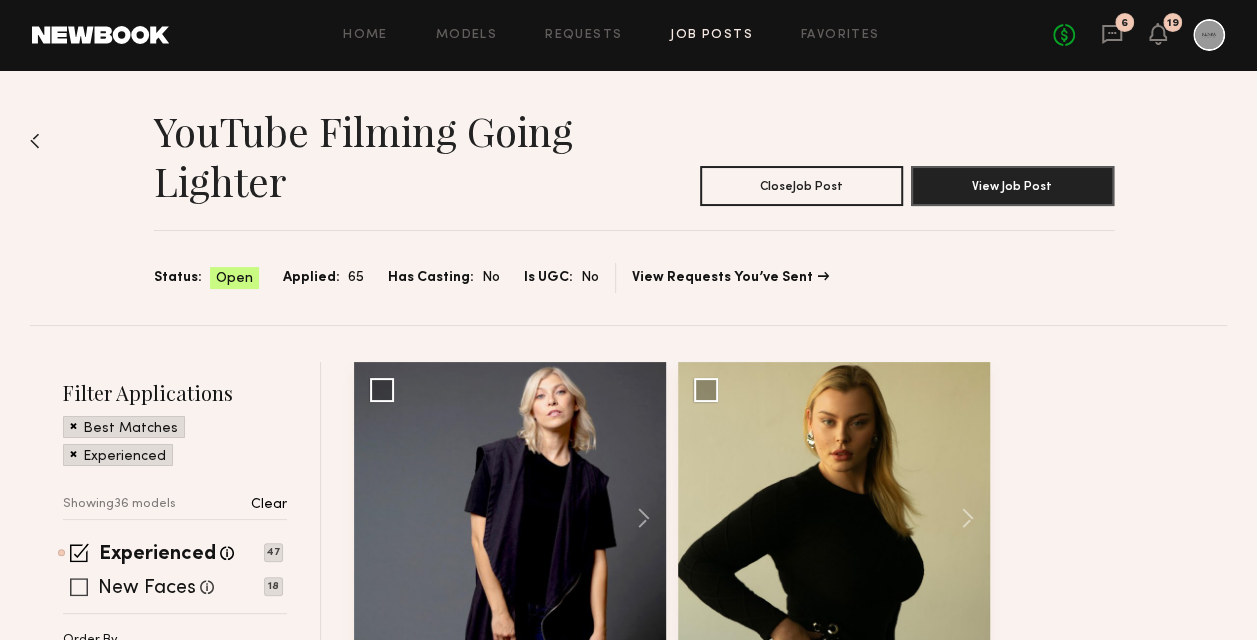 drag, startPoint x: 95, startPoint y: 570, endPoint x: 84, endPoint y: 590, distance: 22.825424 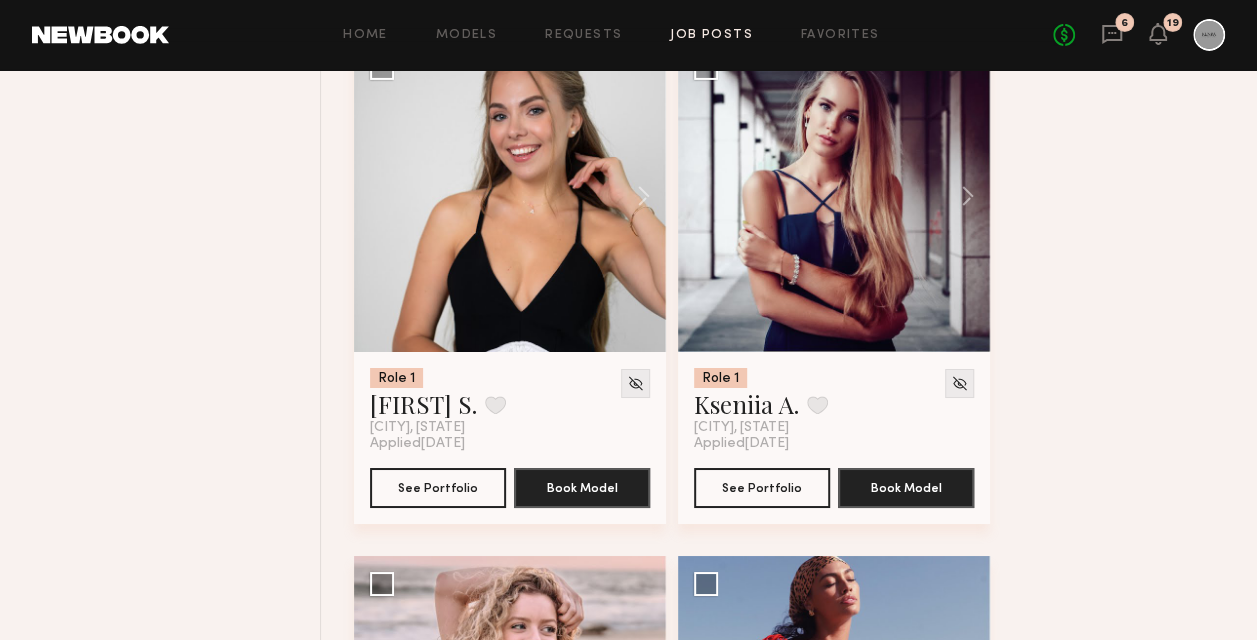scroll, scrollTop: 3400, scrollLeft: 0, axis: vertical 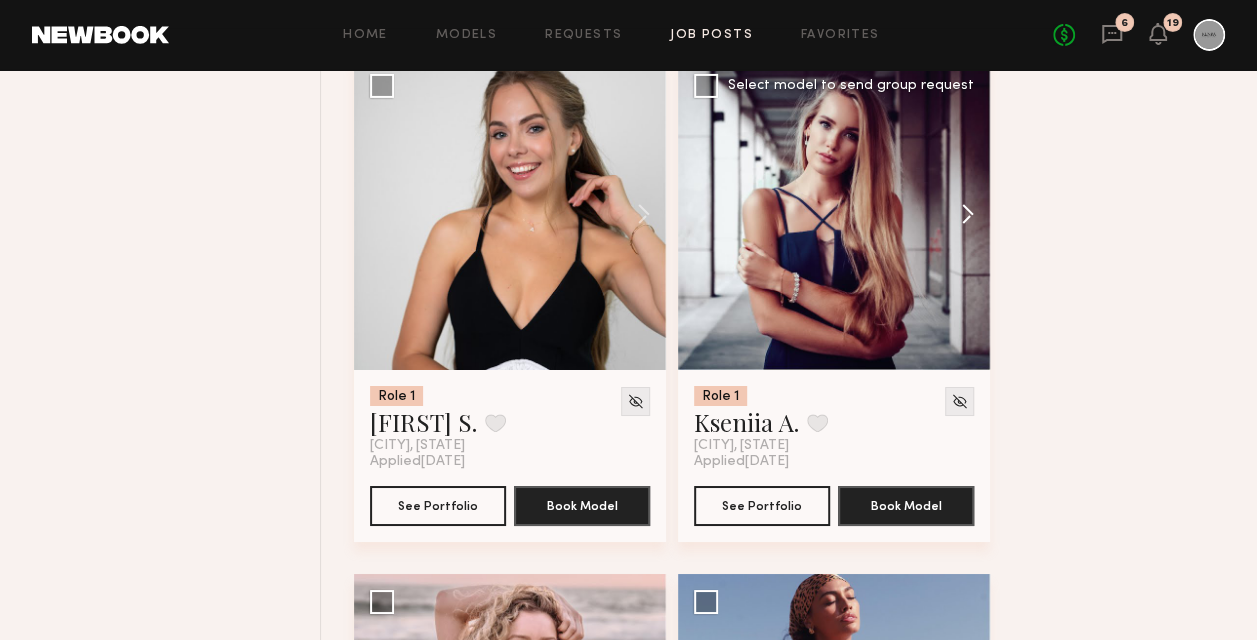 click 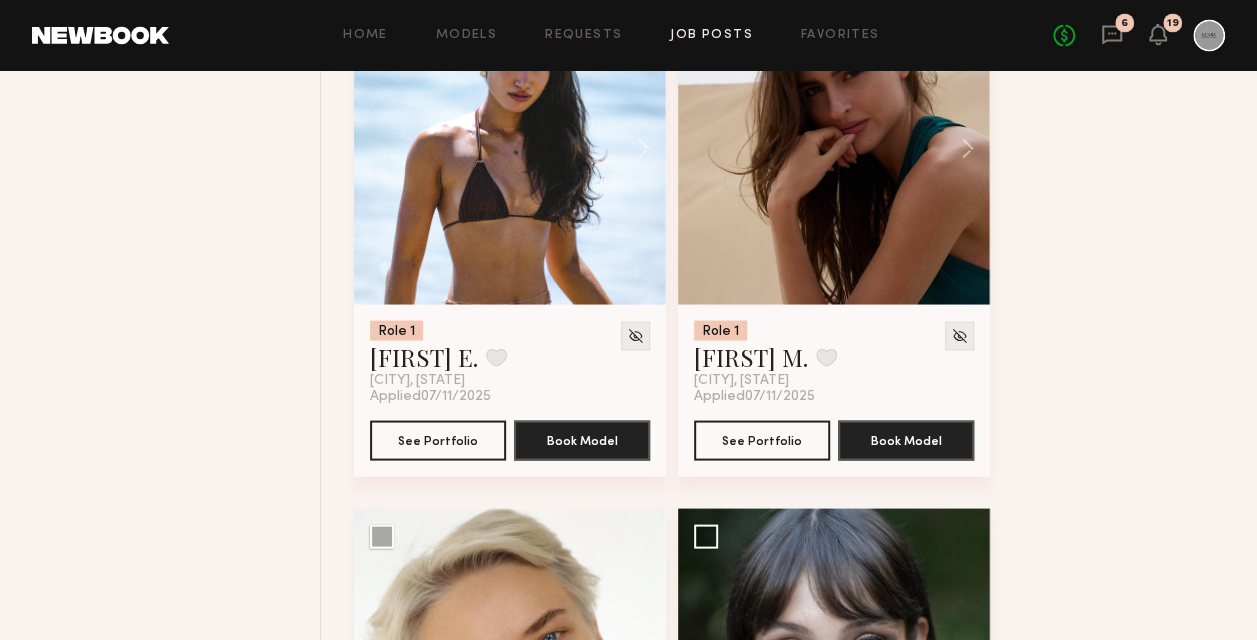scroll, scrollTop: 5500, scrollLeft: 0, axis: vertical 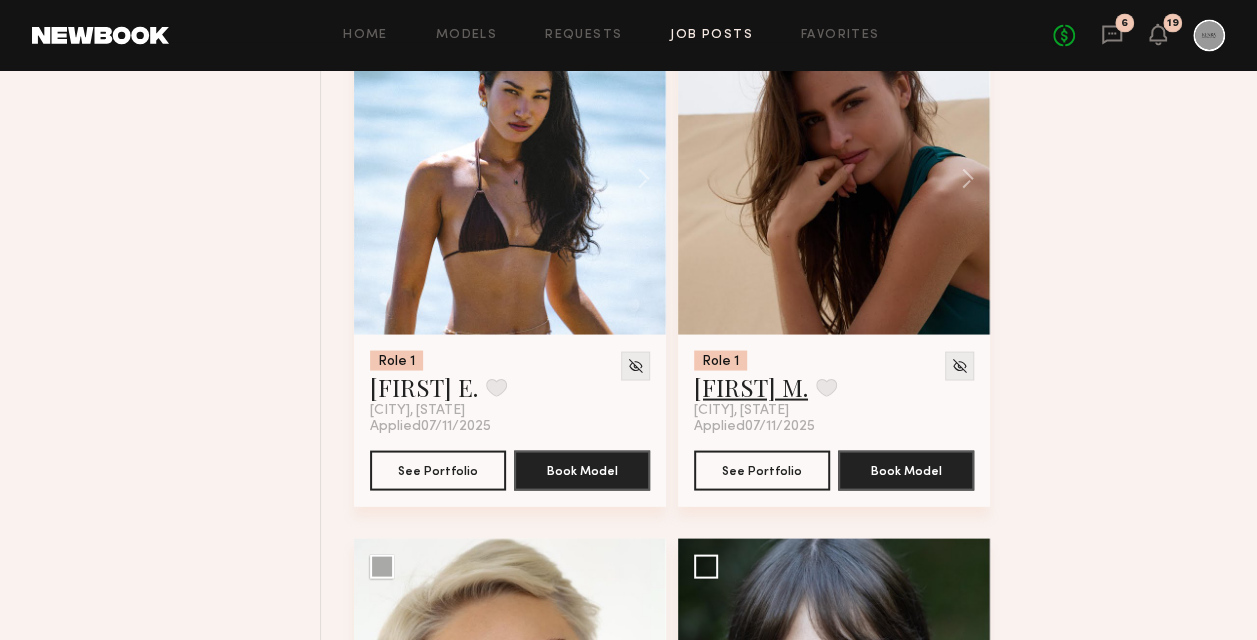 click on "Leah M." 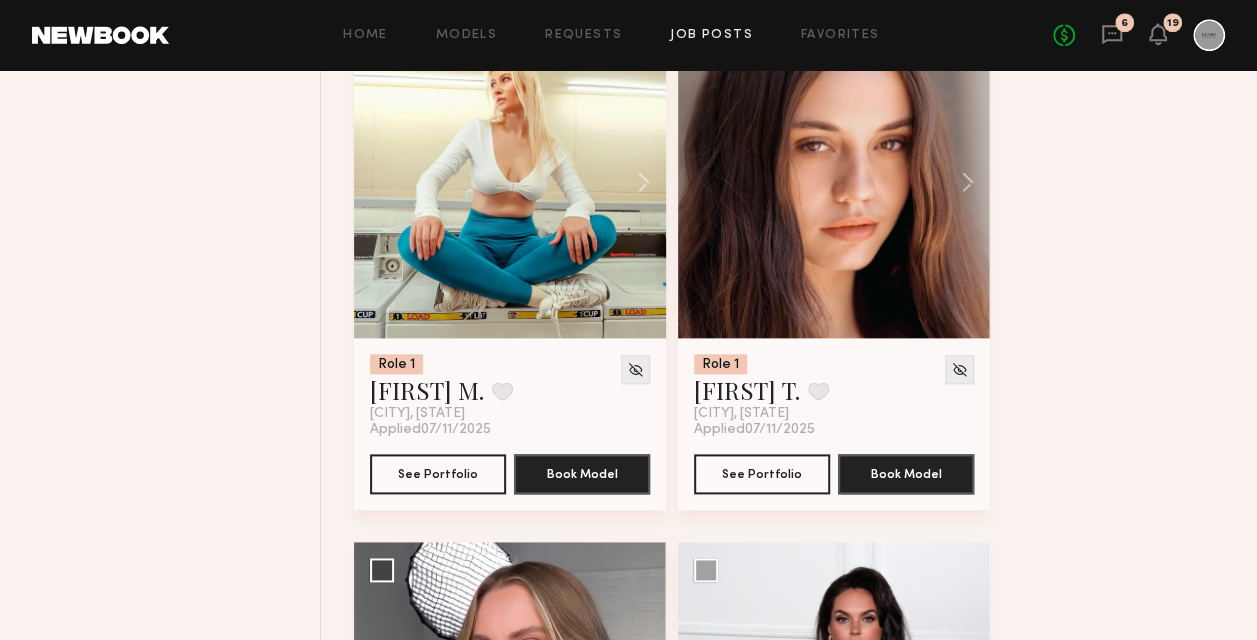 scroll, scrollTop: 8600, scrollLeft: 0, axis: vertical 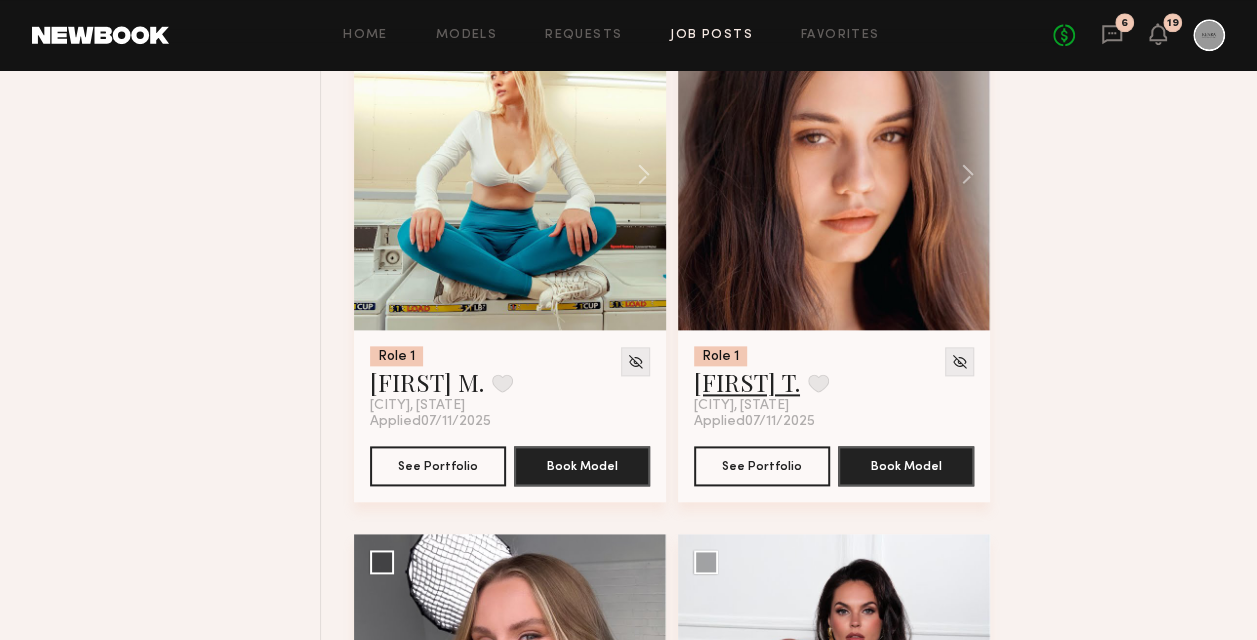 click on "Gabrielle T." 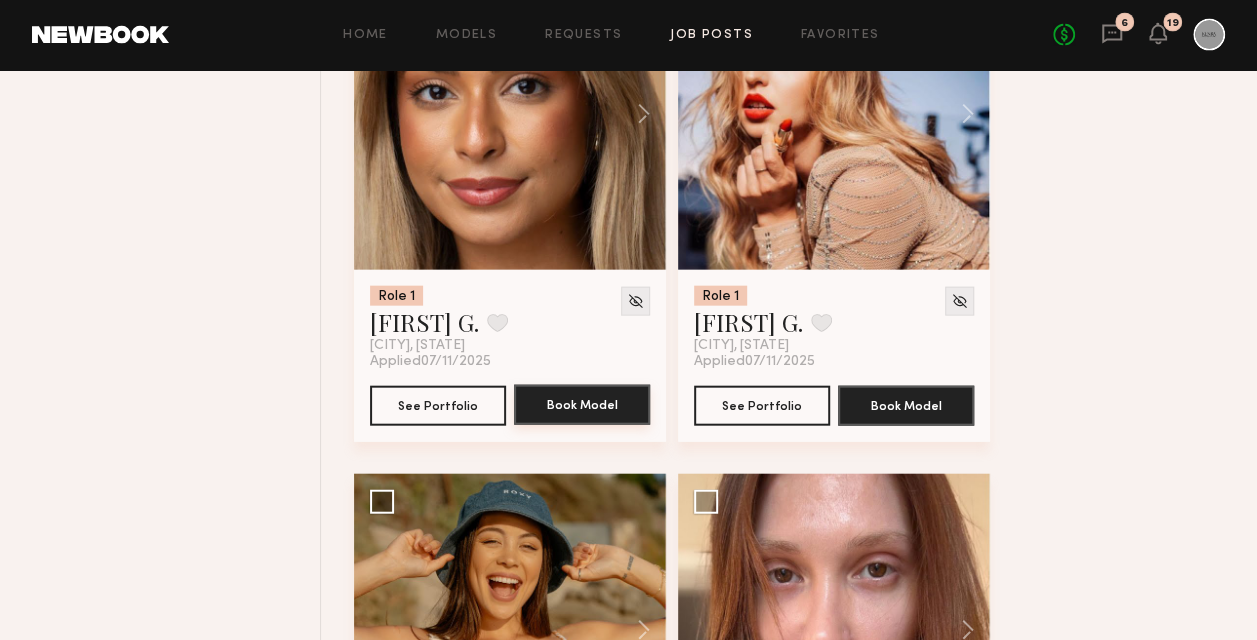 scroll, scrollTop: 9700, scrollLeft: 0, axis: vertical 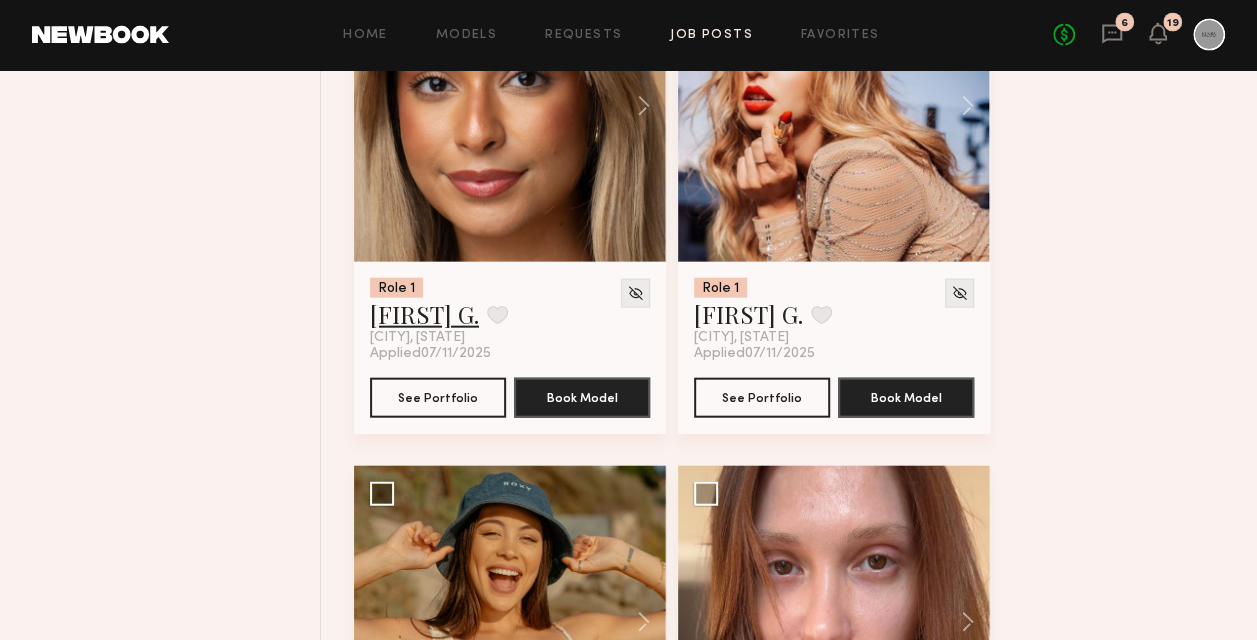 click on "Ayanna G." 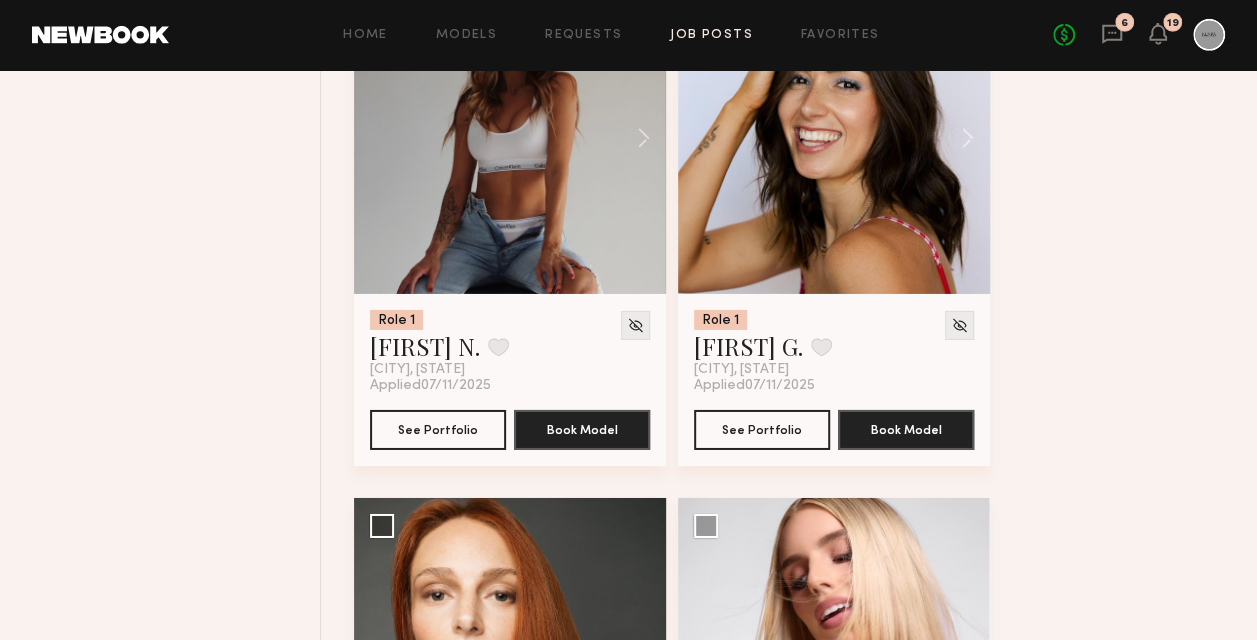 scroll, scrollTop: 10600, scrollLeft: 0, axis: vertical 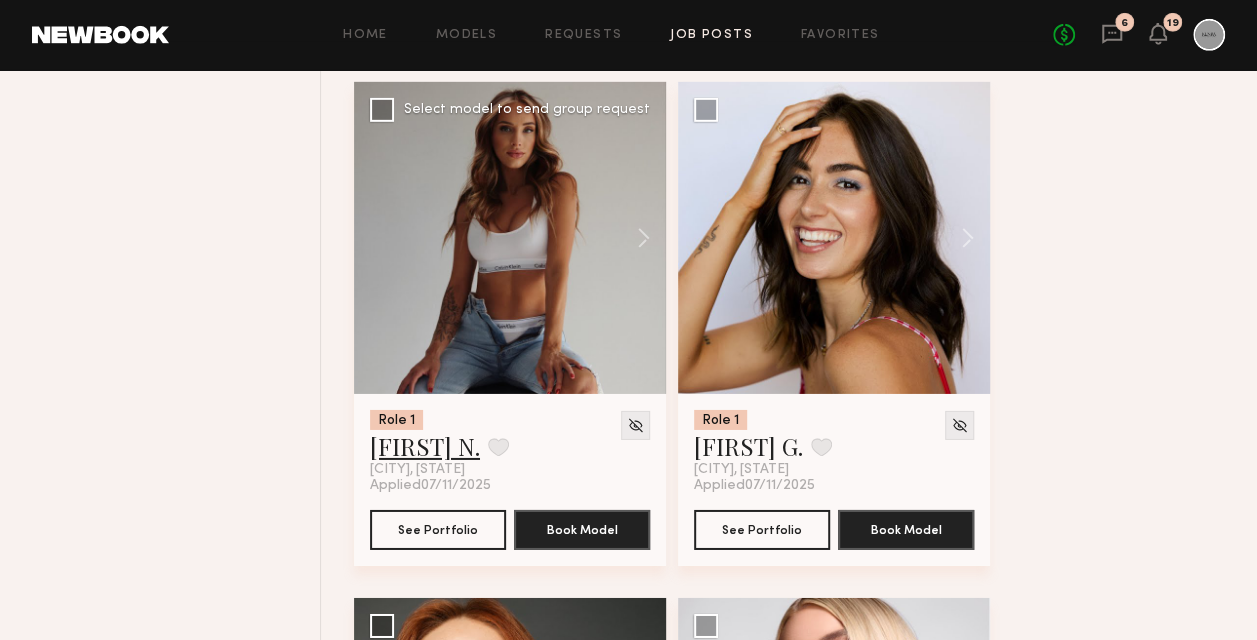 click on "Megan N." 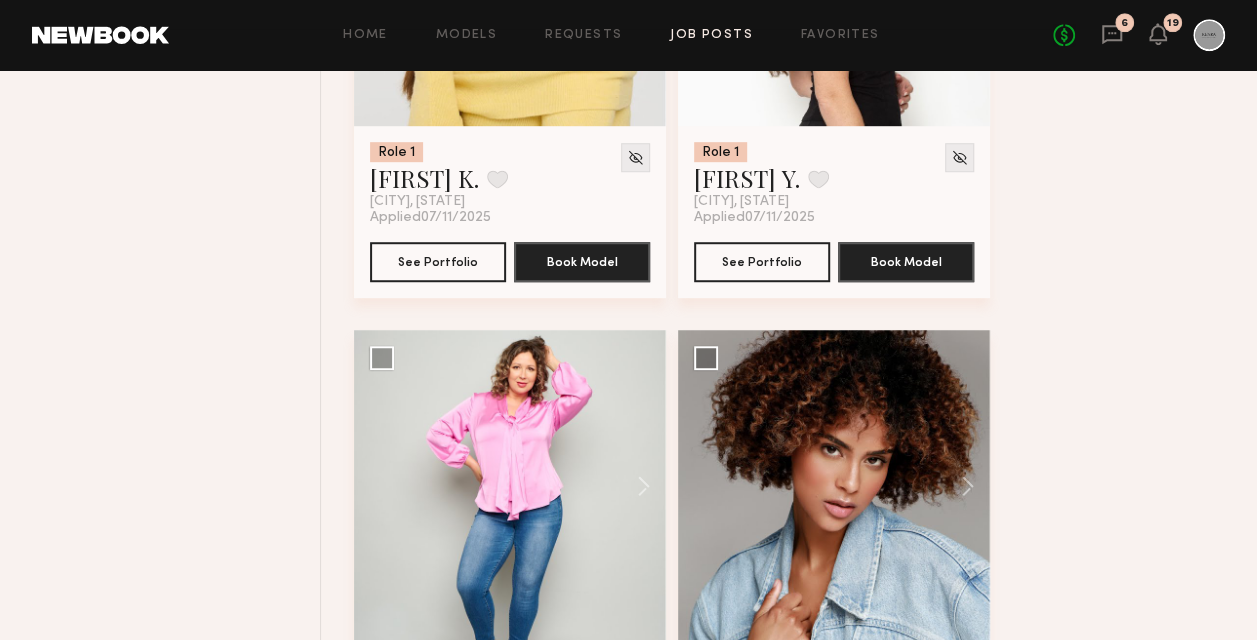 scroll, scrollTop: 12400, scrollLeft: 0, axis: vertical 